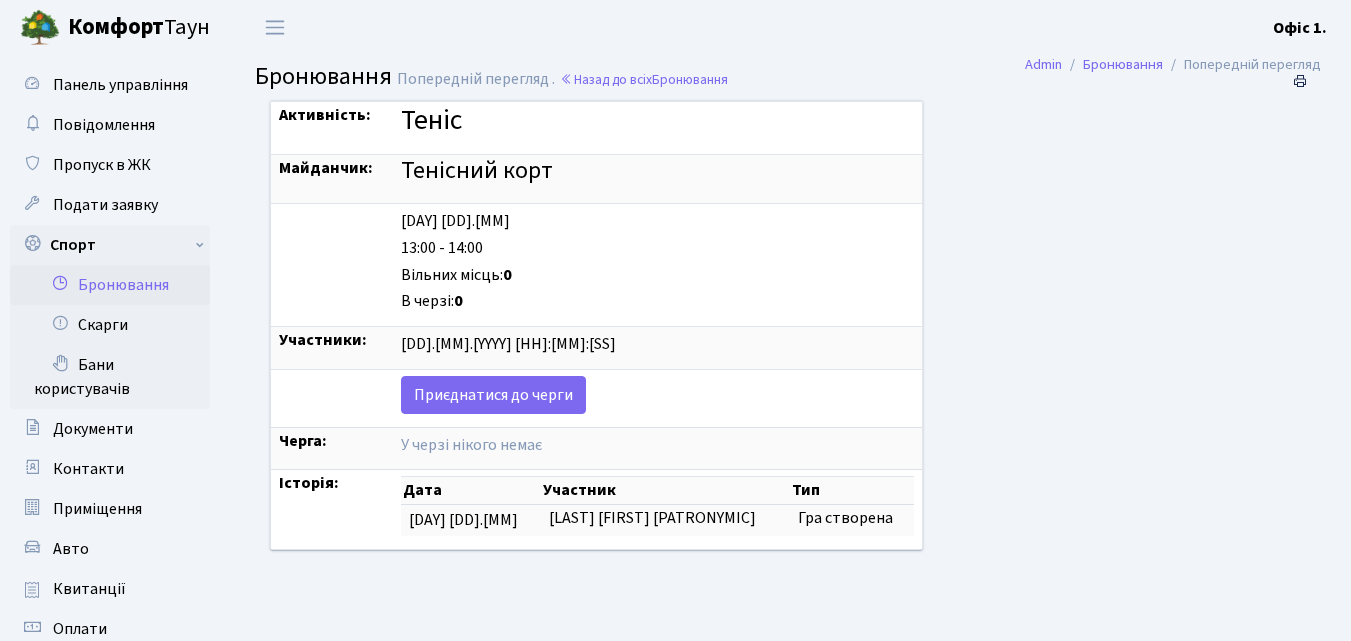 scroll, scrollTop: 0, scrollLeft: 0, axis: both 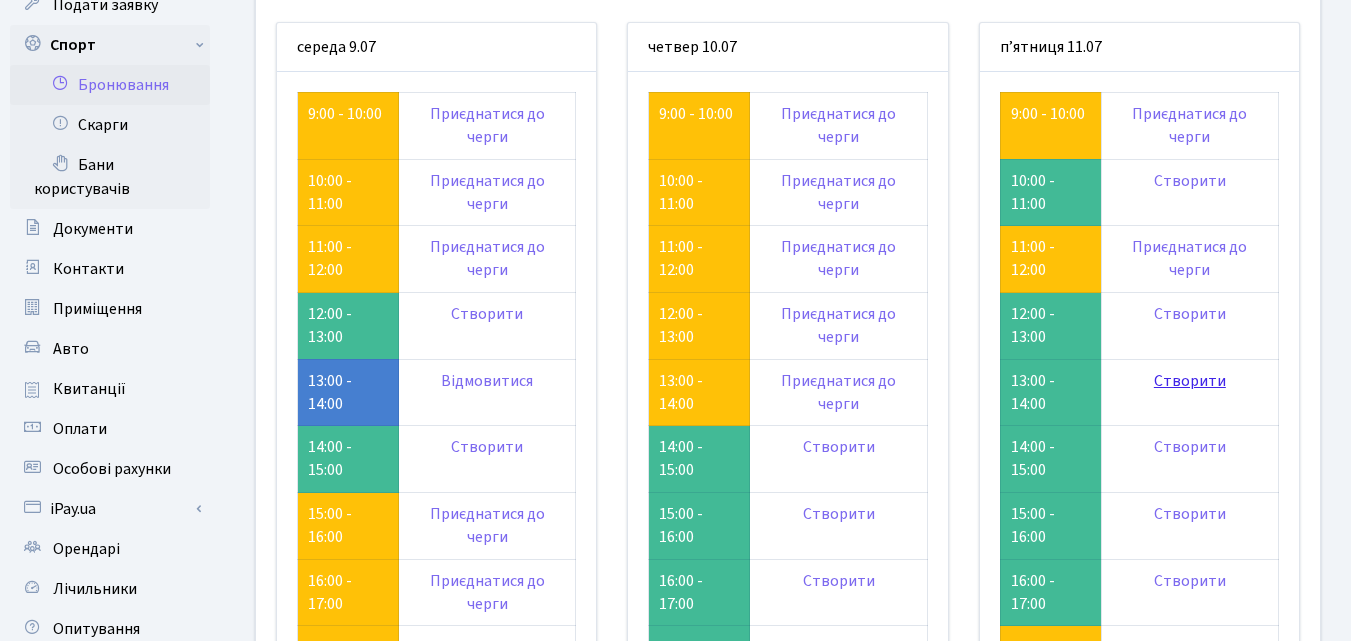 click on "Створити" at bounding box center (1190, 381) 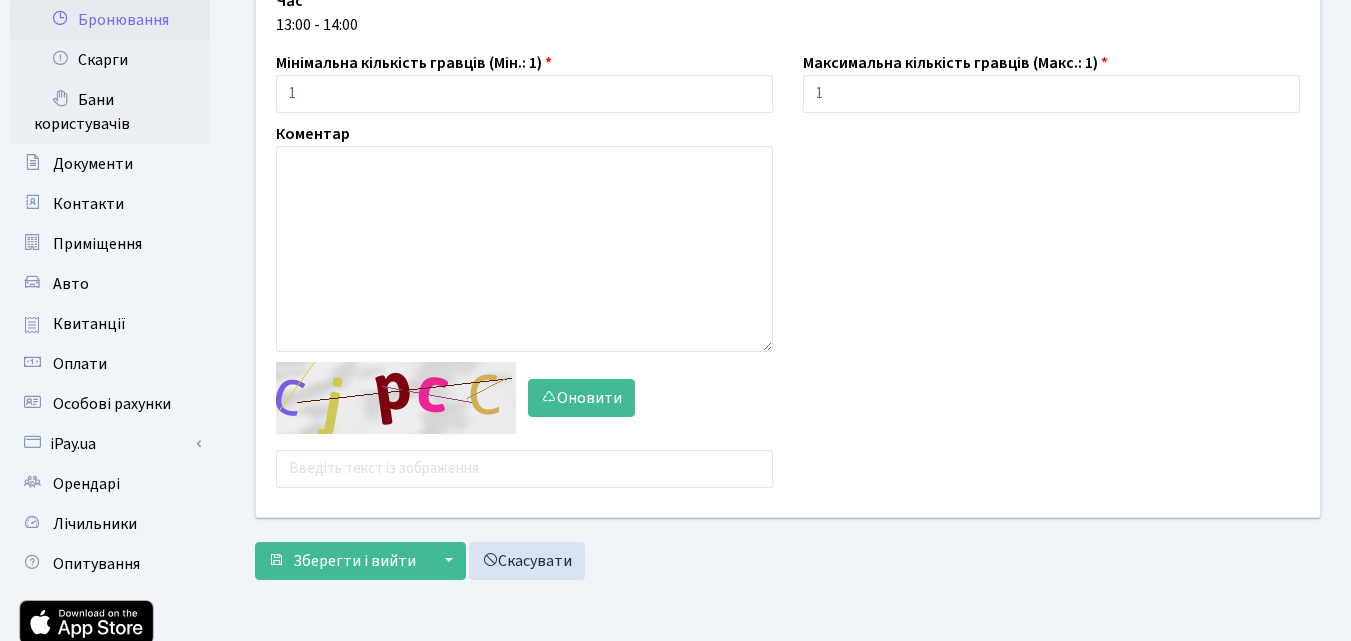 scroll, scrollTop: 300, scrollLeft: 0, axis: vertical 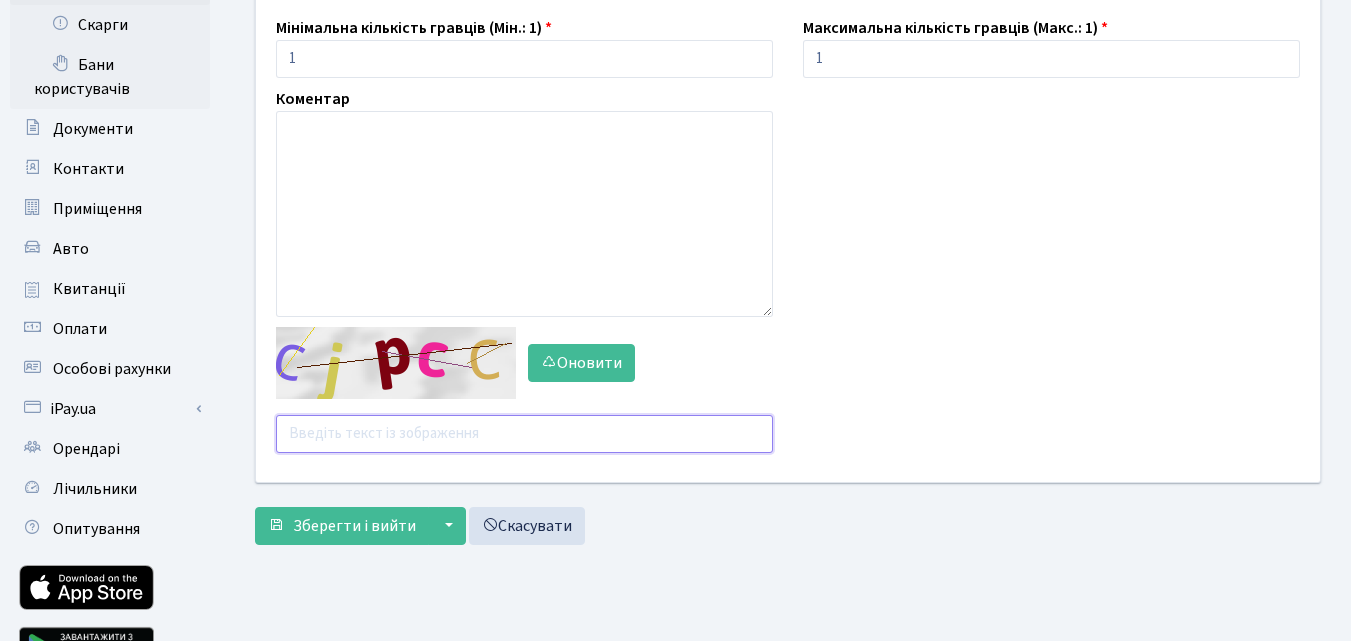 click at bounding box center (524, 434) 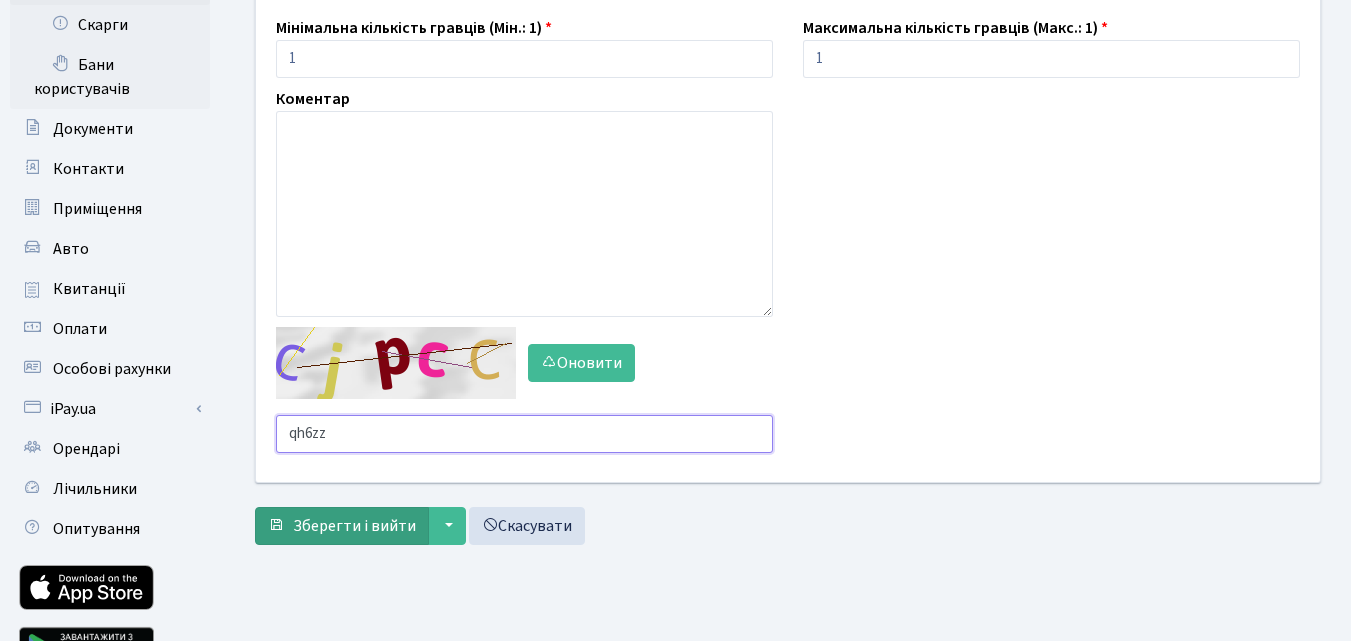 type on "qh6zz" 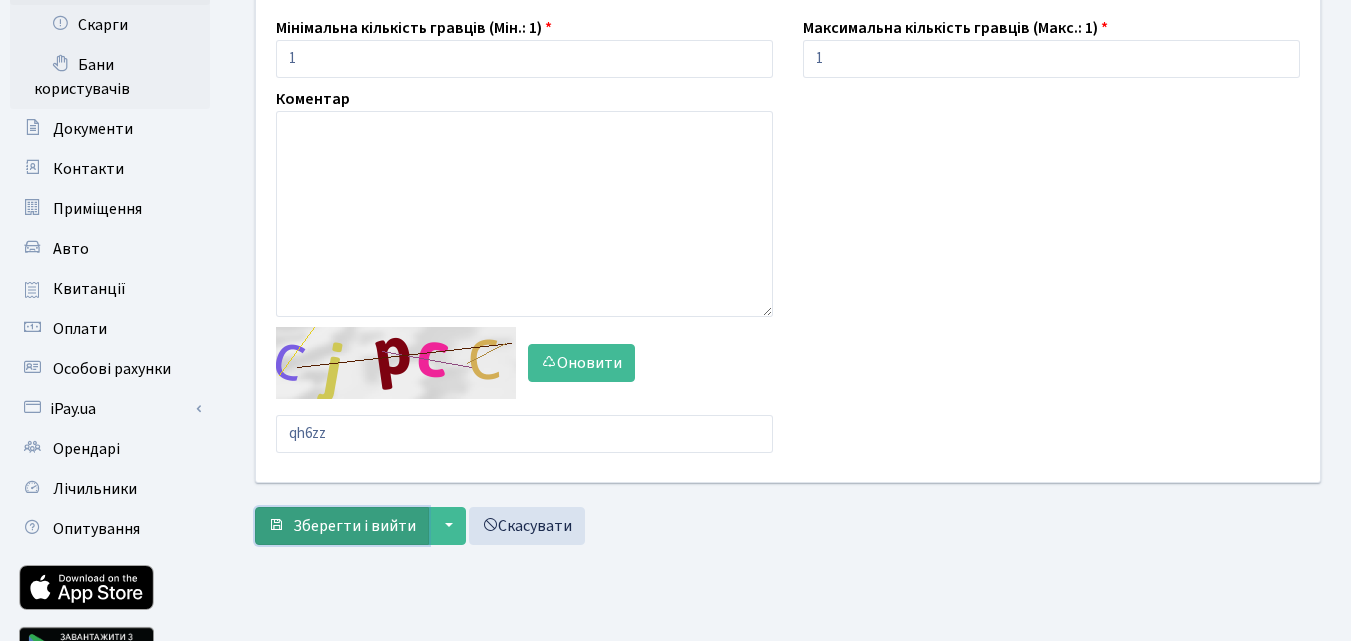 click on "Зберегти і вийти" at bounding box center (342, 526) 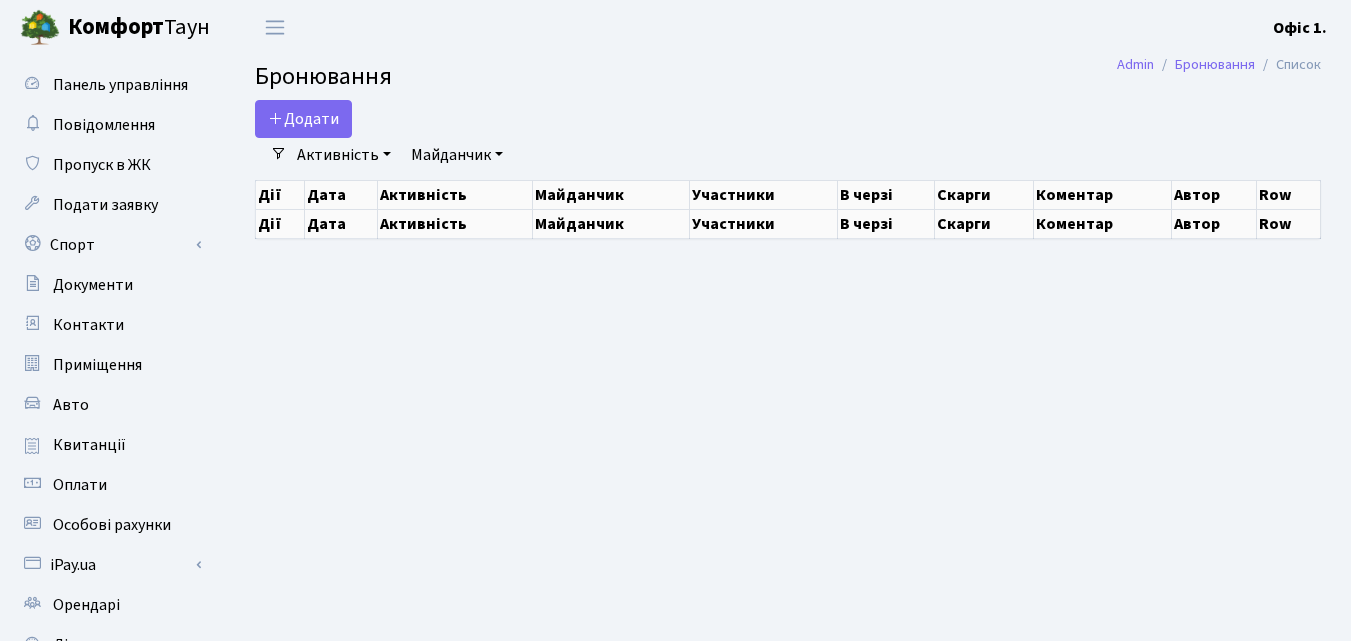 scroll, scrollTop: 0, scrollLeft: 0, axis: both 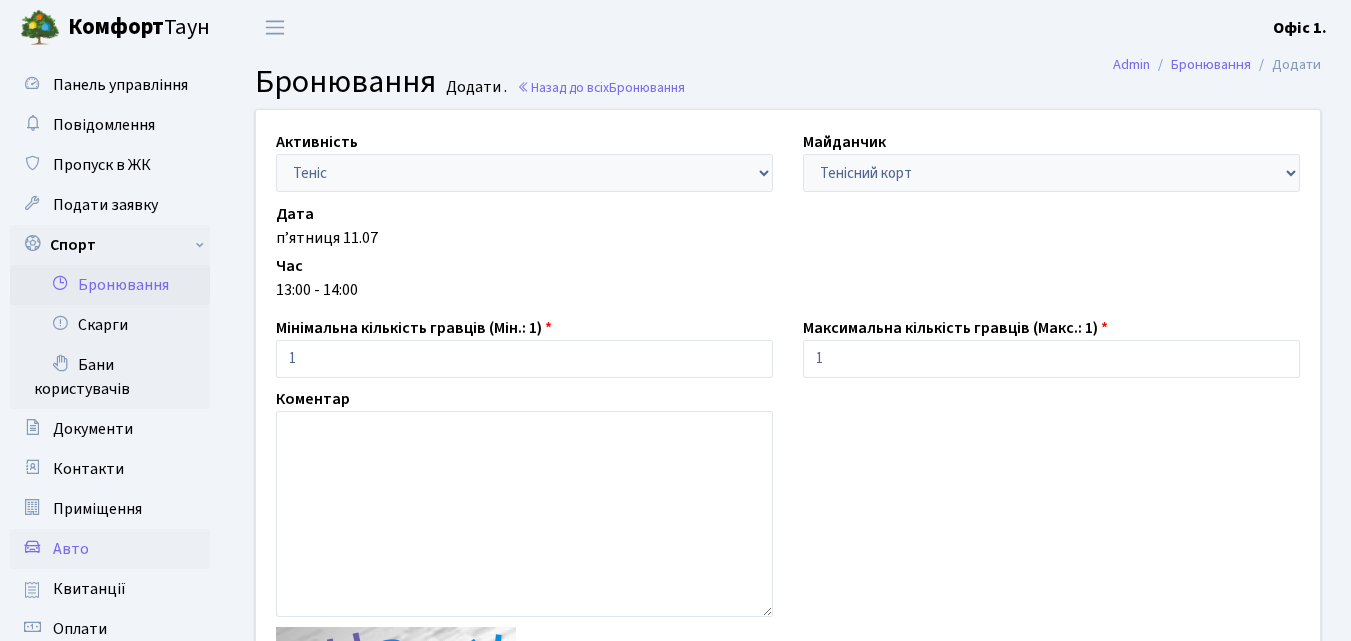 click on "Авто" at bounding box center (71, 549) 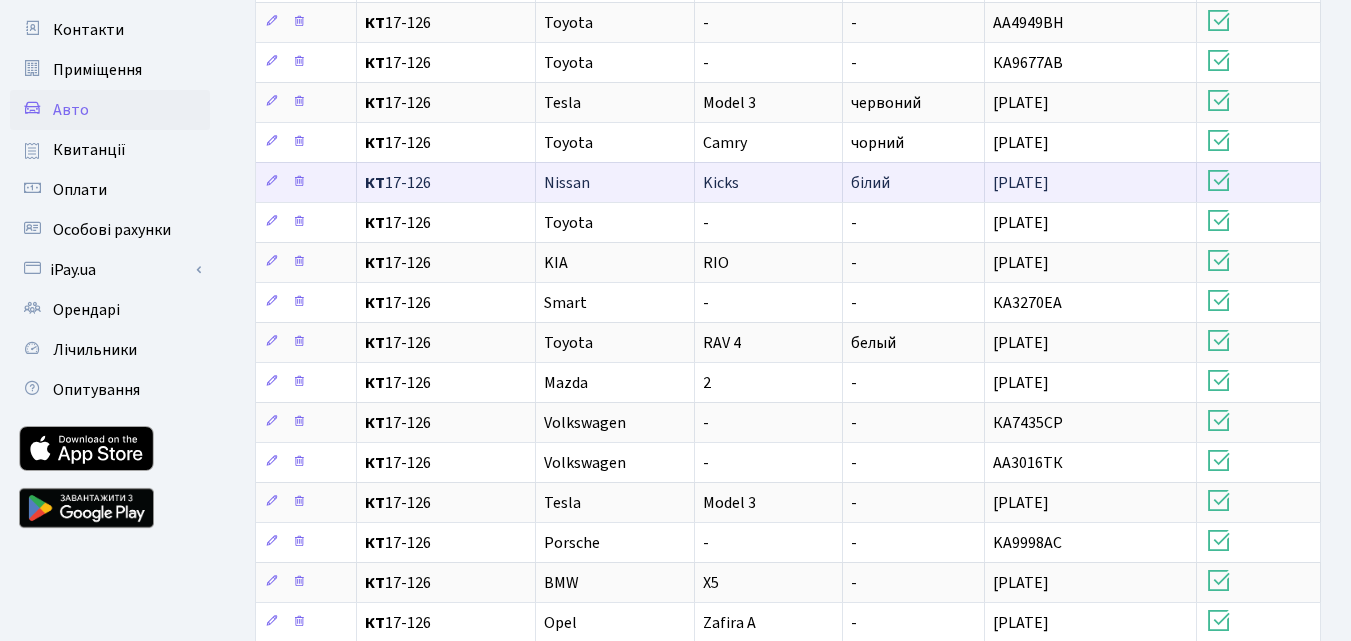 scroll, scrollTop: 300, scrollLeft: 0, axis: vertical 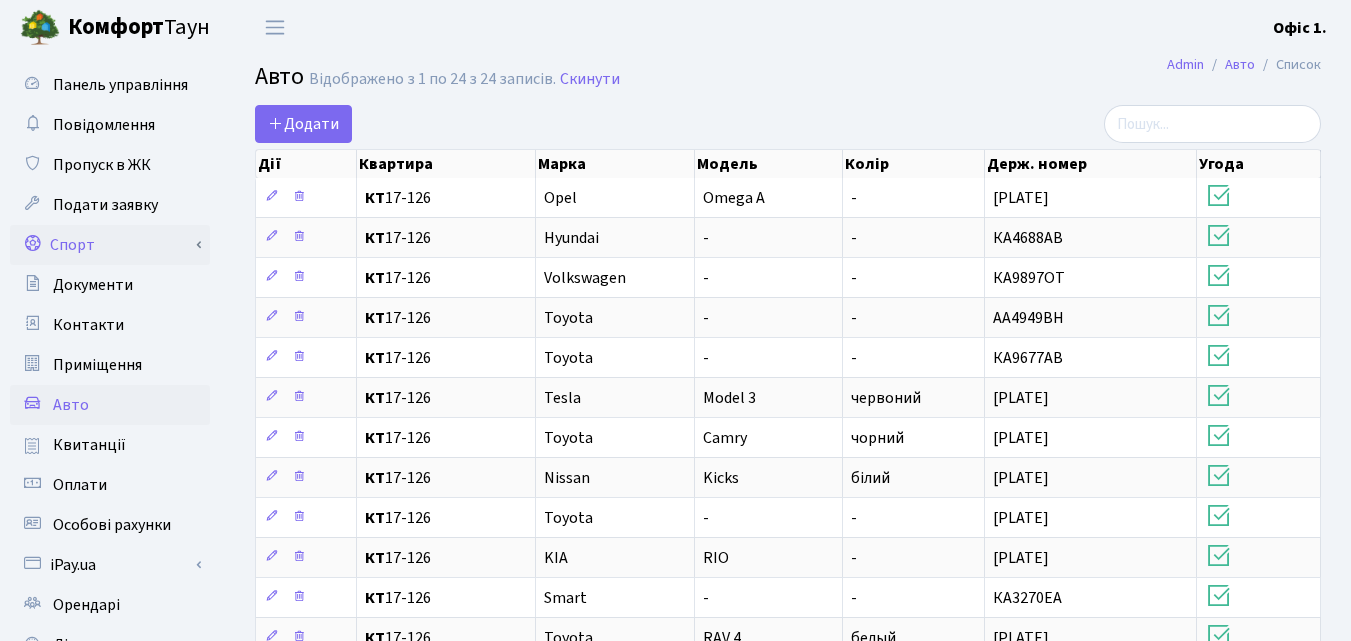 click on "Спорт" at bounding box center (110, 245) 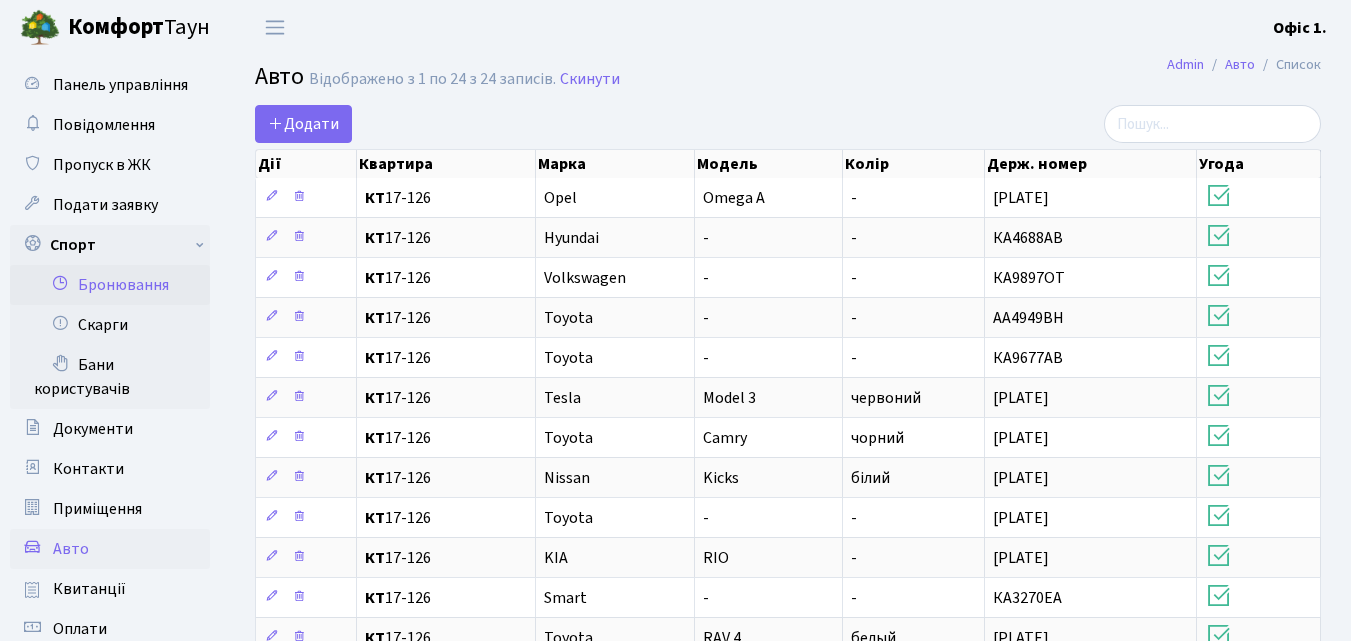 click on "Бронювання" at bounding box center [110, 285] 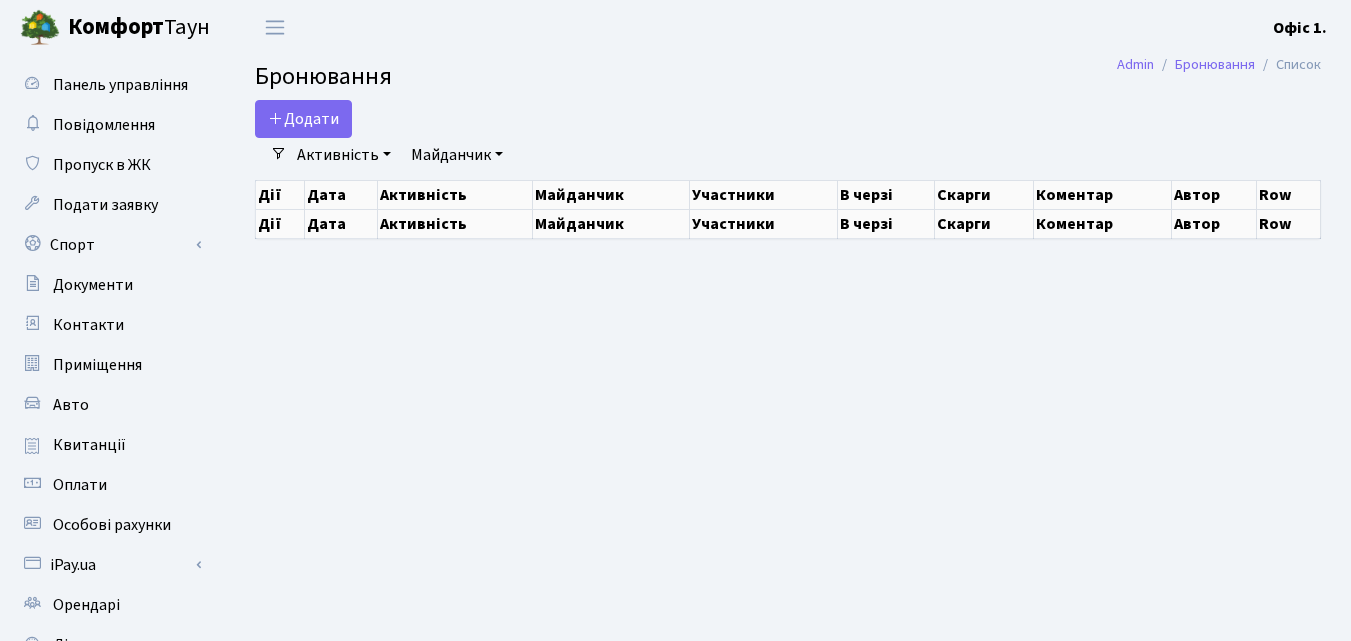 scroll, scrollTop: 0, scrollLeft: 0, axis: both 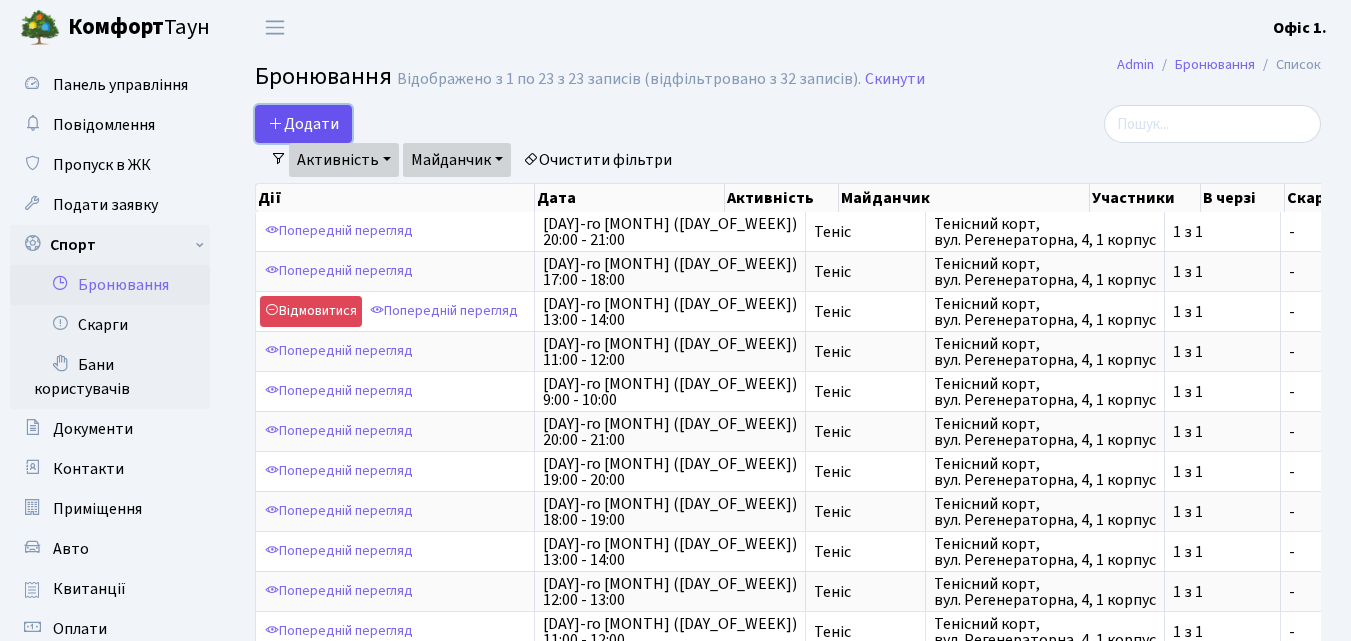 click on "Додати" at bounding box center (303, 124) 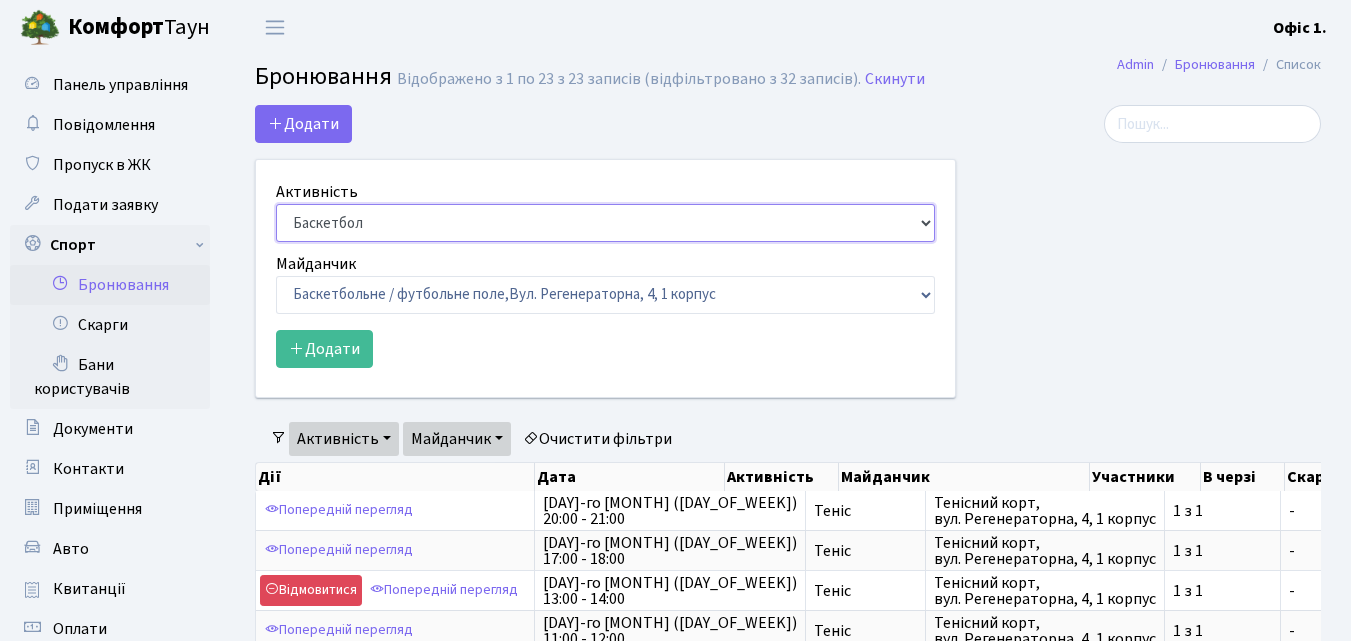 click on "Баскетбол
Волейбол
Йога
Катання на роликах
Настільний теніс
Теніс
Футбол
Фітнес" at bounding box center [605, 223] 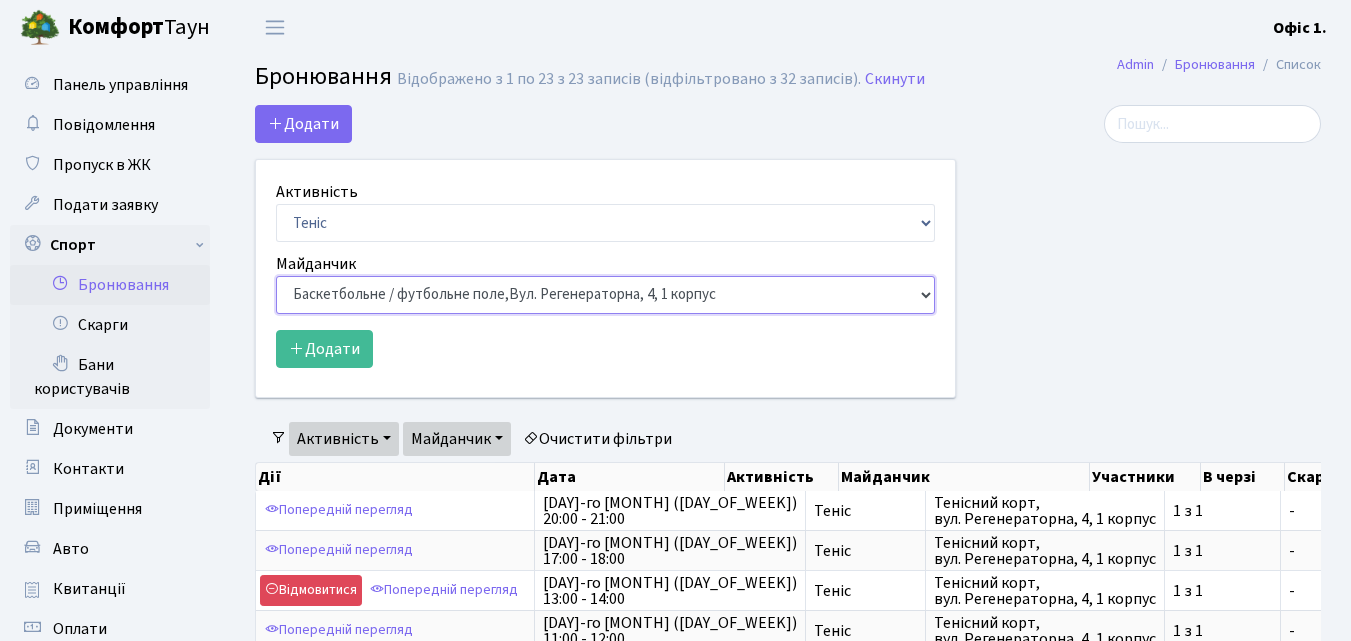 click on "Баскетбольне / футбольне поле,  Вул. [STREET_NAME], [BUILDING_NUMBER], 1 корпус
Баскетбольне поле,  вул. [STREET_NAME], [BUILDING_NUMBER], 17 корпус
Баскетбольне поле,  просп. [STREET_NAME], 17
Волейбольне поле,  вул. [STREET_NAME], [BUILDING_NUMBER], 17 корпус
Волейбольне поле,  33 паркінг, вул. [STREET_NAME], 4-Д
Волейбольне поле,  просп. [STREET_NAME], 17
Настільний теніс - стіл 1,  просп. [STREET_NAME], 17 Тенісний корт," at bounding box center [605, 295] 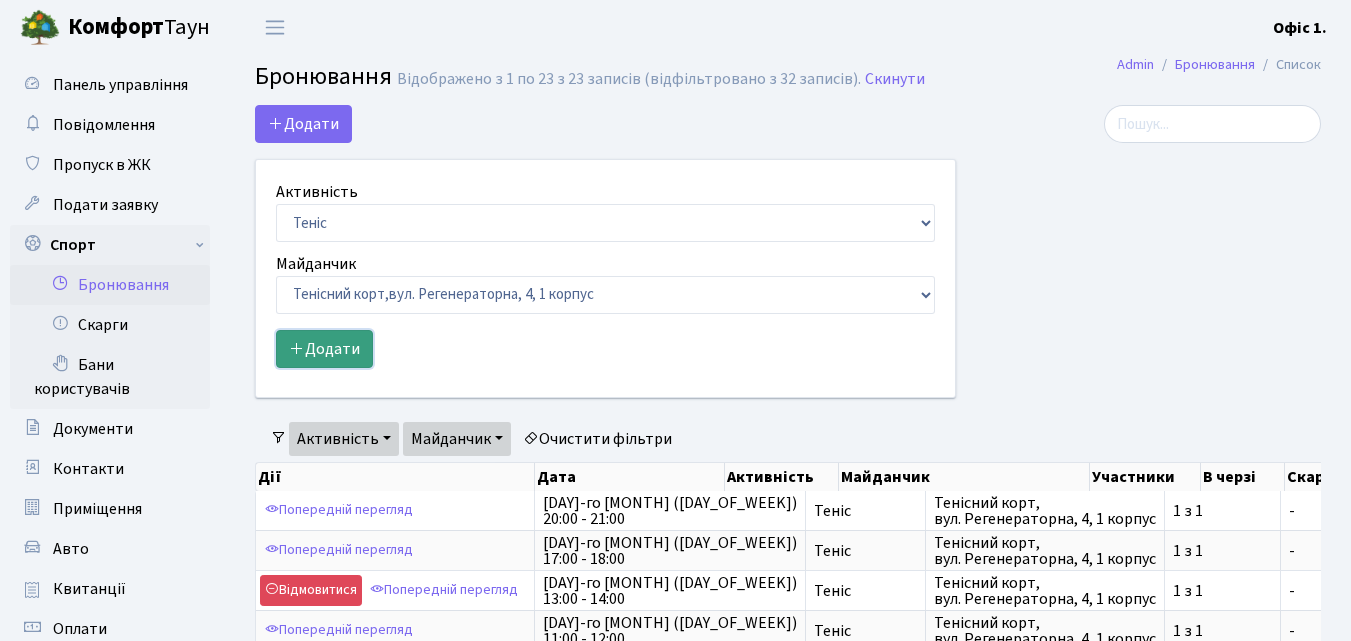click on "Додати" at bounding box center [324, 349] 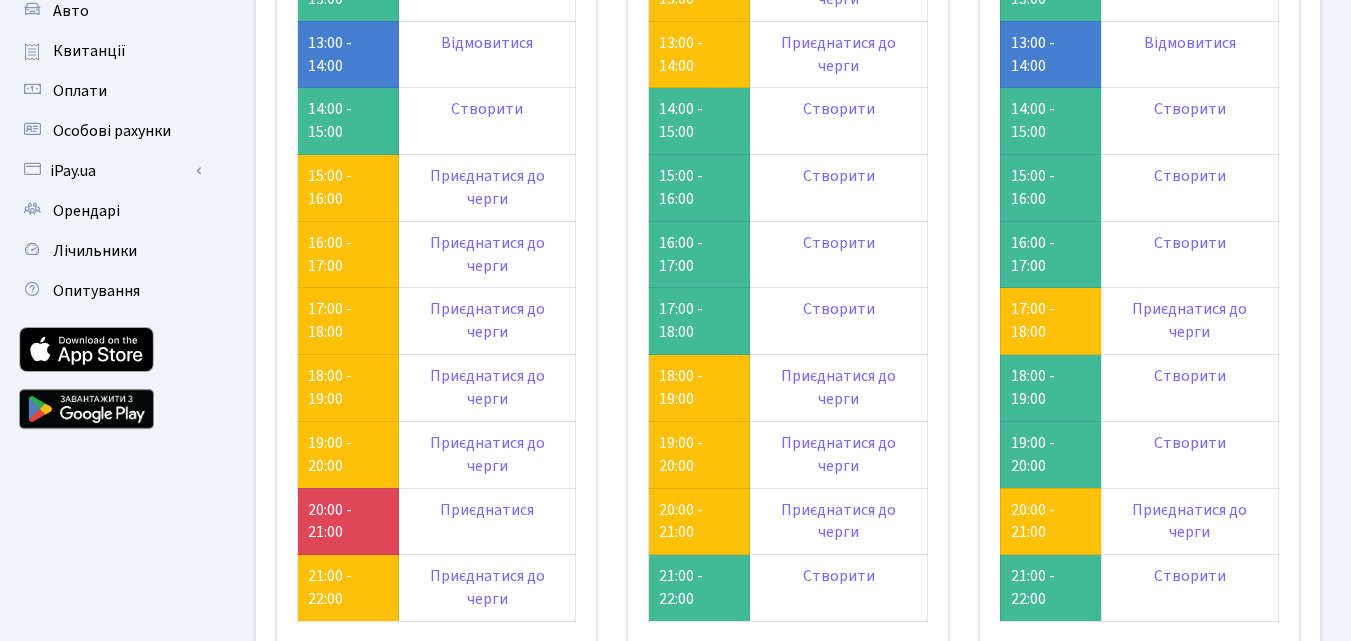 scroll, scrollTop: 600, scrollLeft: 0, axis: vertical 